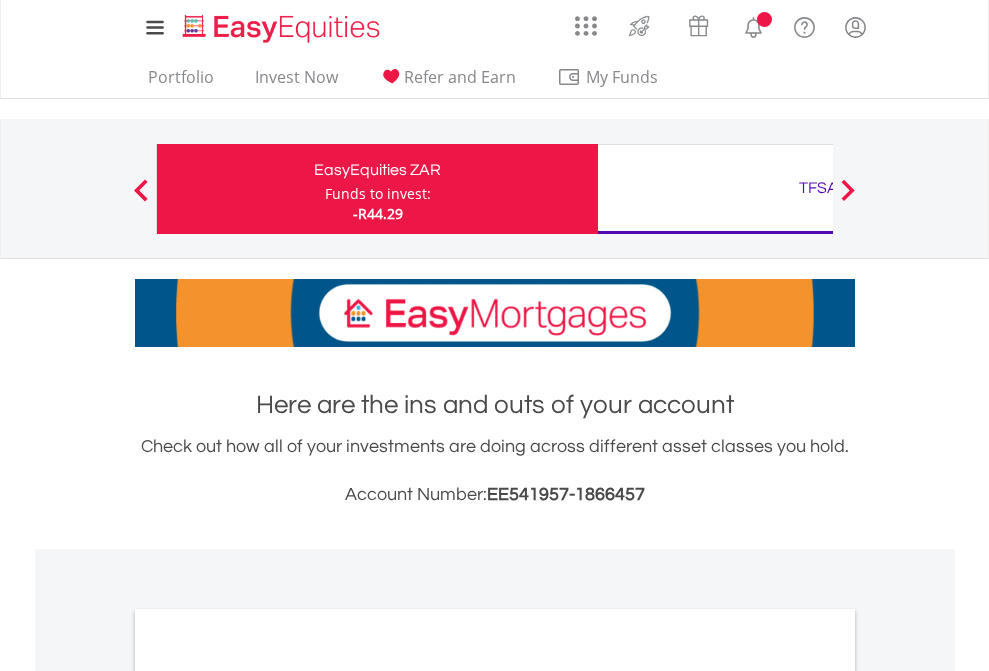 scroll, scrollTop: 0, scrollLeft: 0, axis: both 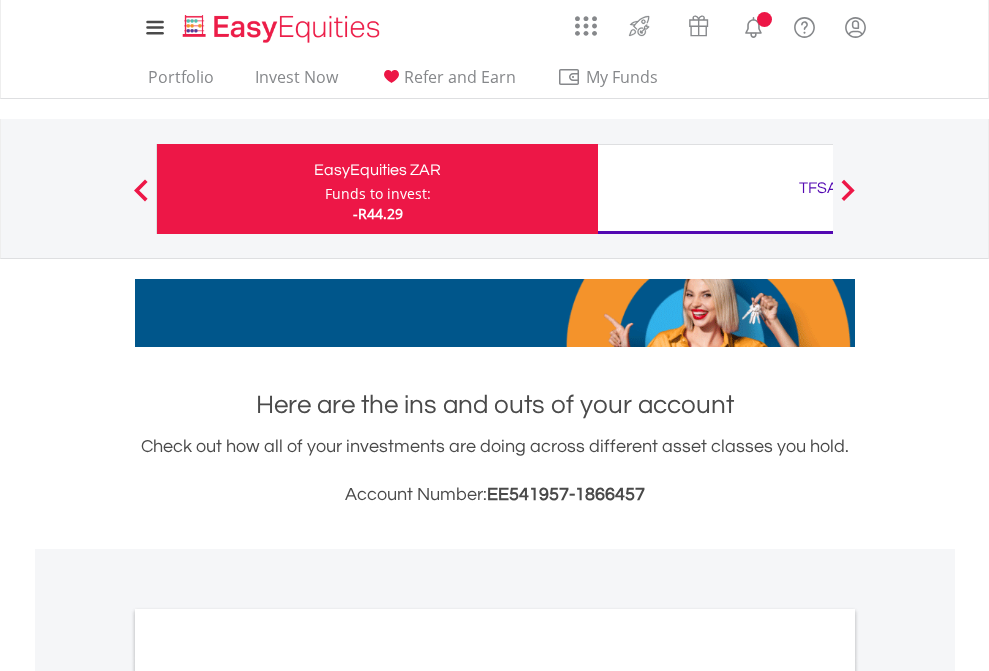 click on "Funds to invest:" at bounding box center (378, 194) 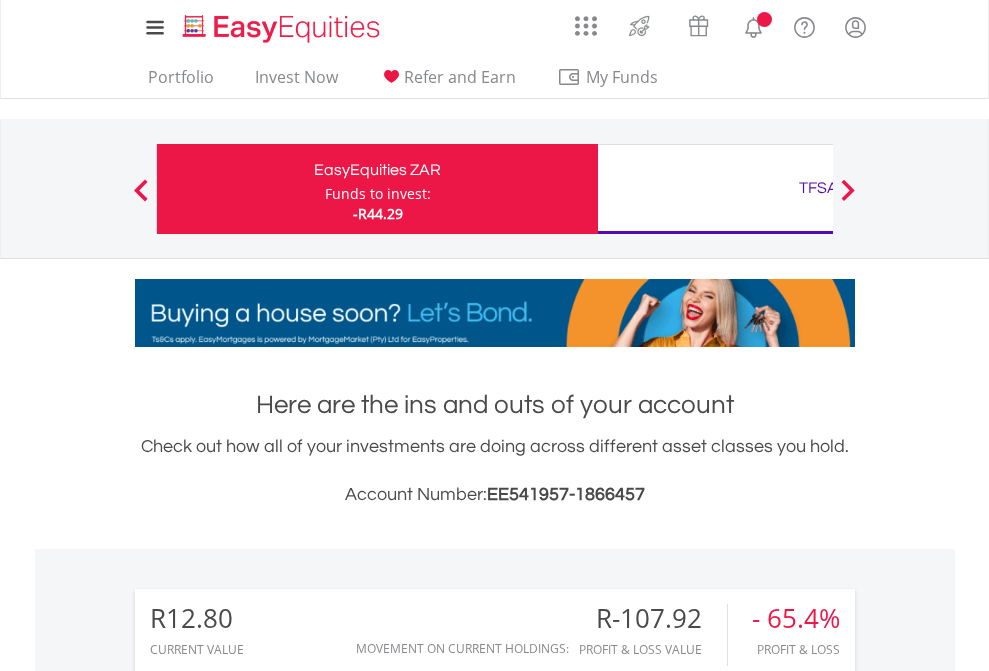 scroll, scrollTop: 999808, scrollLeft: 999687, axis: both 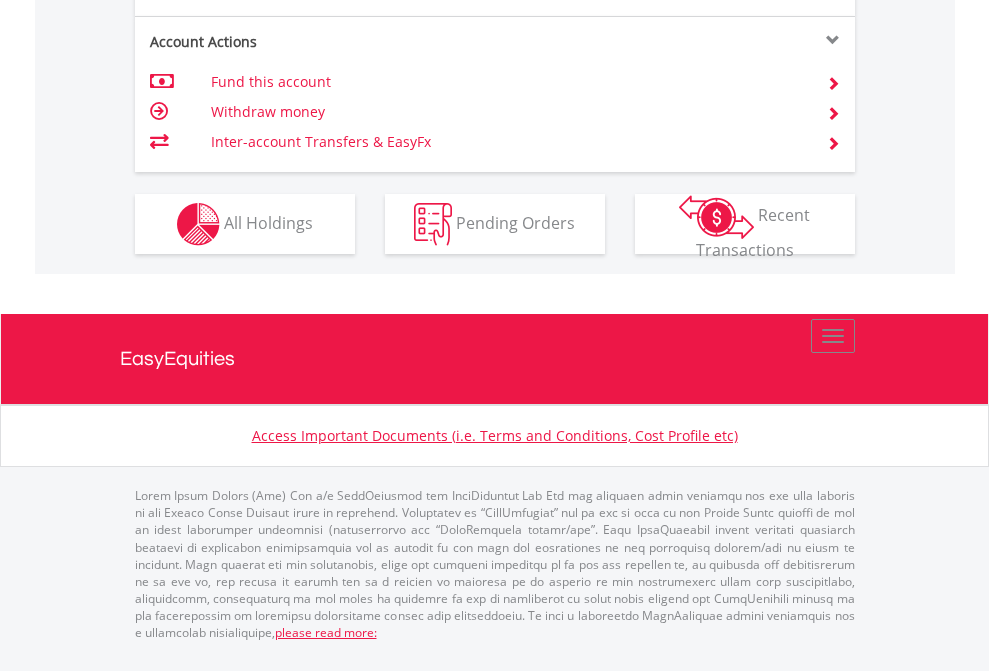 click on "Investment types" at bounding box center (706, -337) 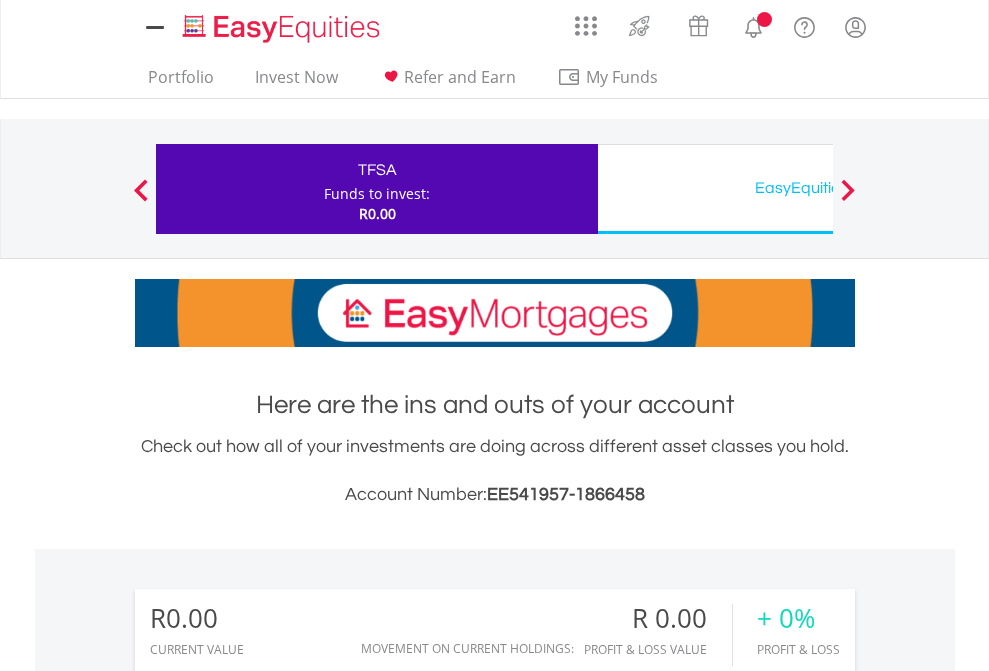 scroll, scrollTop: 0, scrollLeft: 0, axis: both 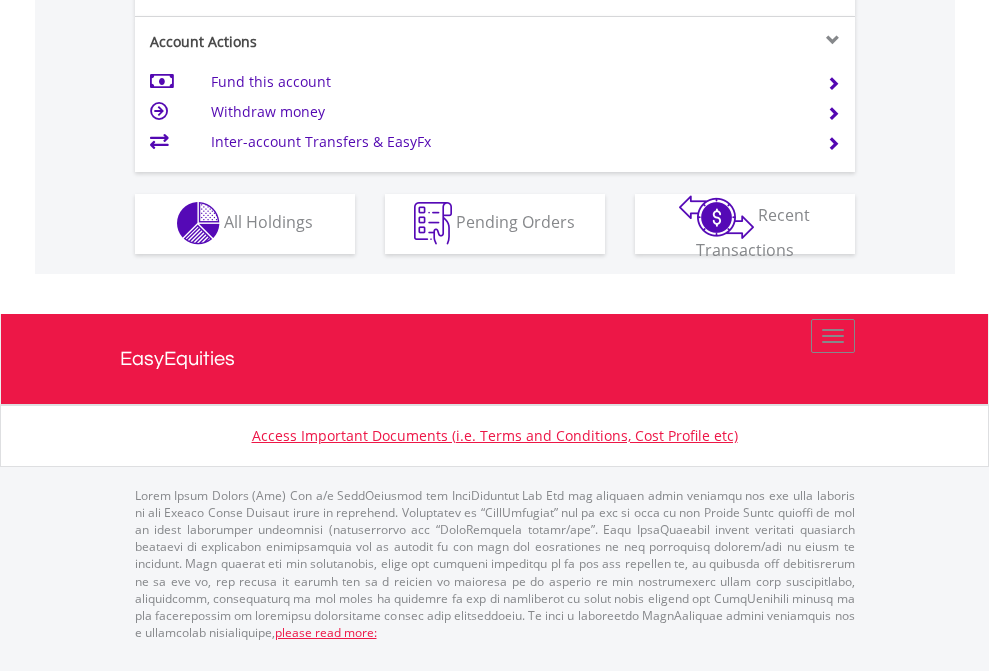 click on "Investment types" at bounding box center (706, -353) 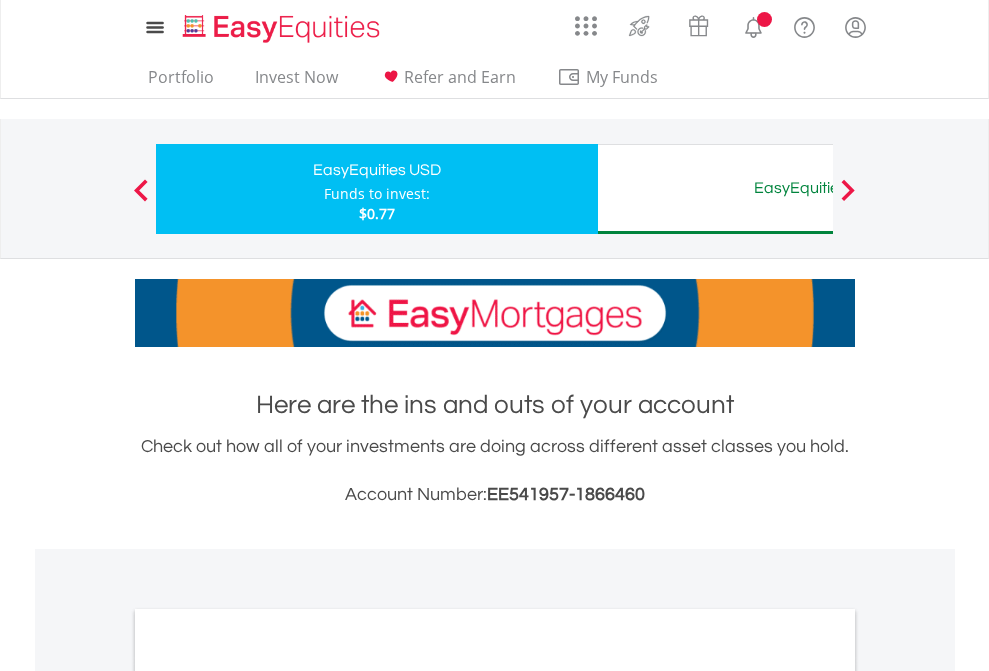 scroll, scrollTop: 0, scrollLeft: 0, axis: both 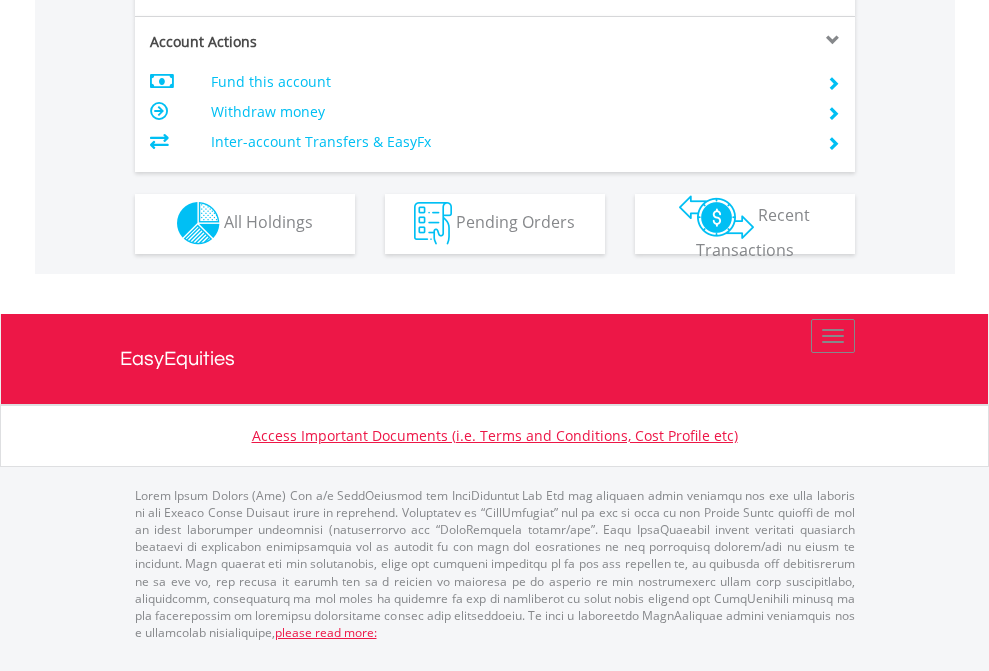 click on "Investment types" at bounding box center [706, -353] 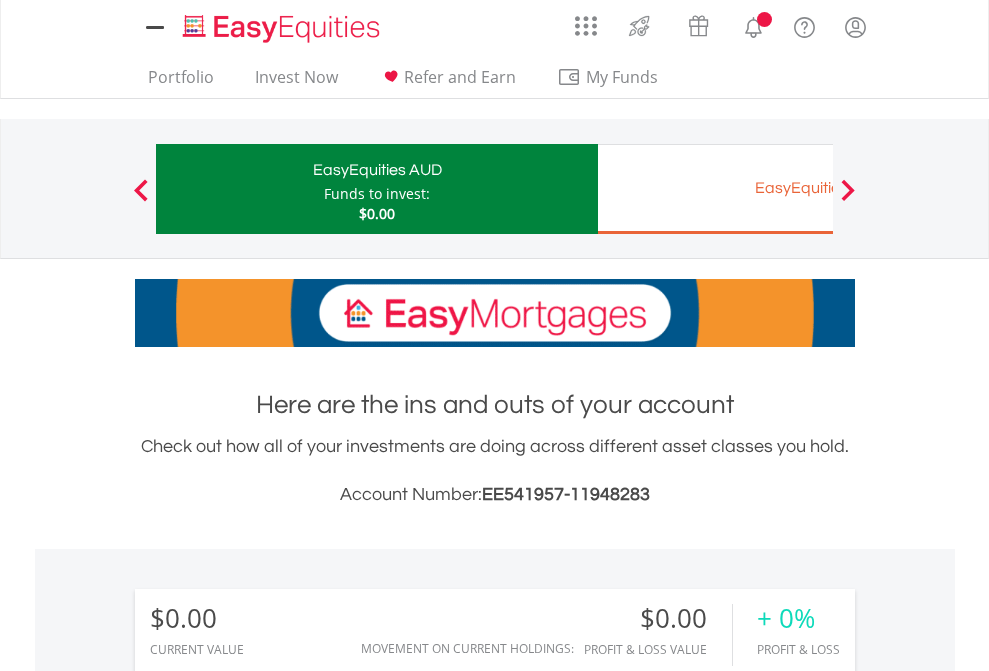 scroll, scrollTop: 0, scrollLeft: 0, axis: both 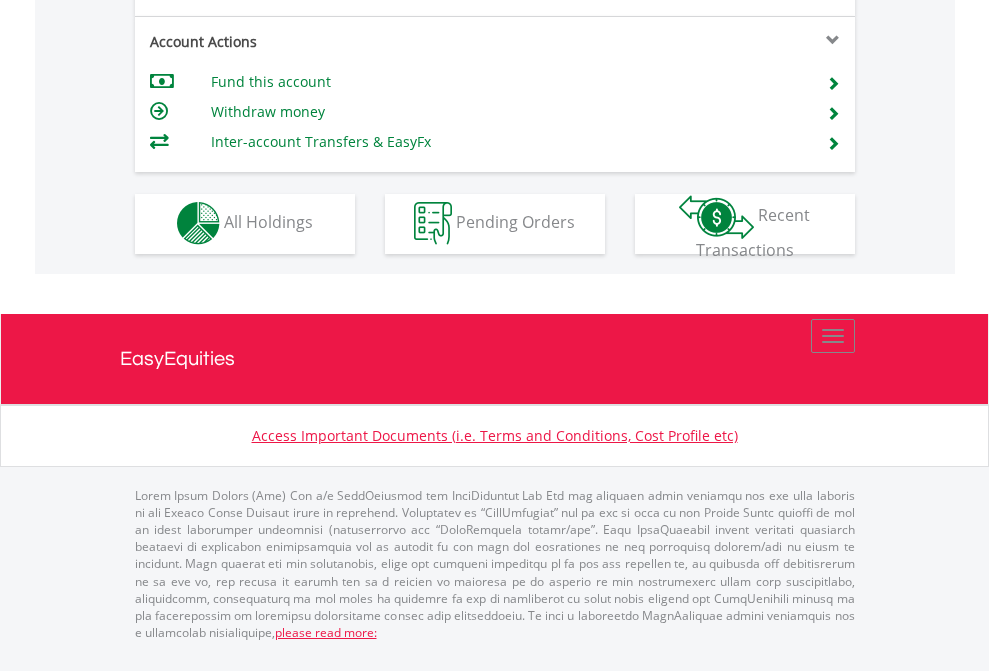 click on "Investment types" at bounding box center (706, -353) 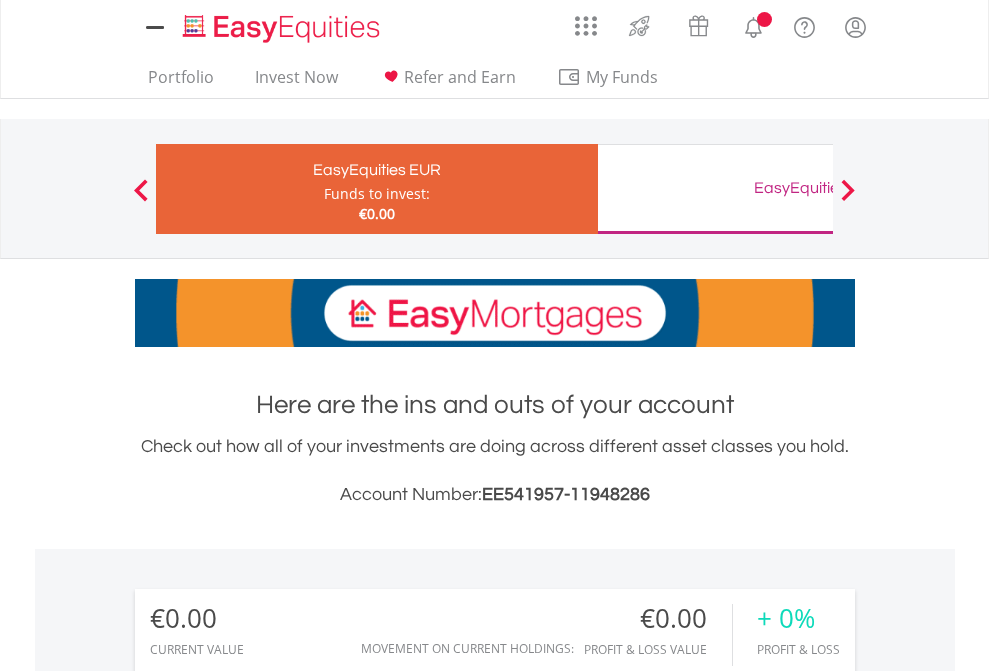 scroll, scrollTop: 0, scrollLeft: 0, axis: both 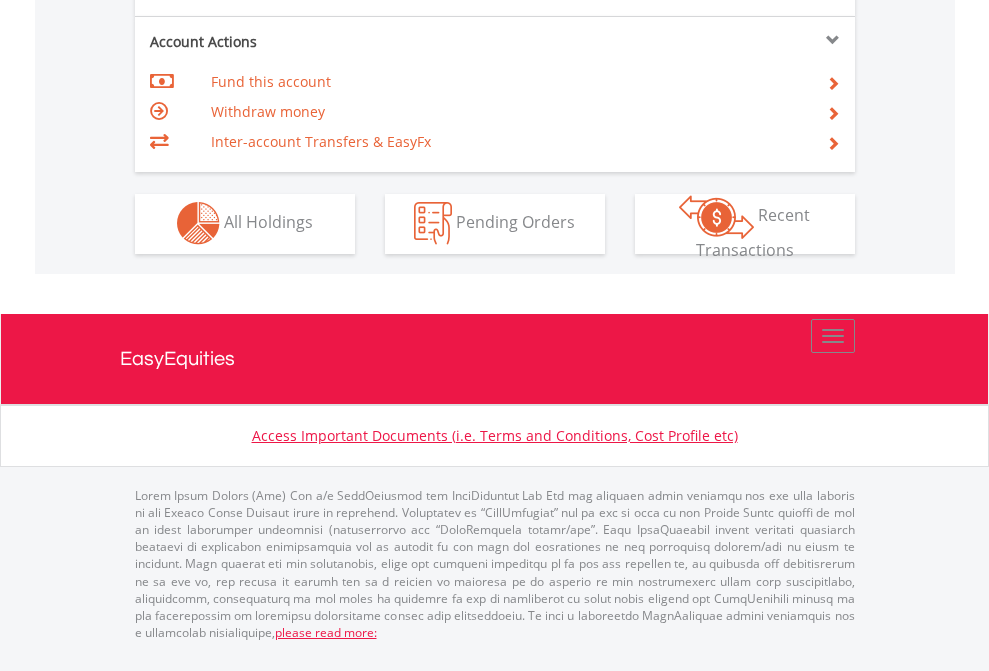 click on "Investment types" at bounding box center [706, -353] 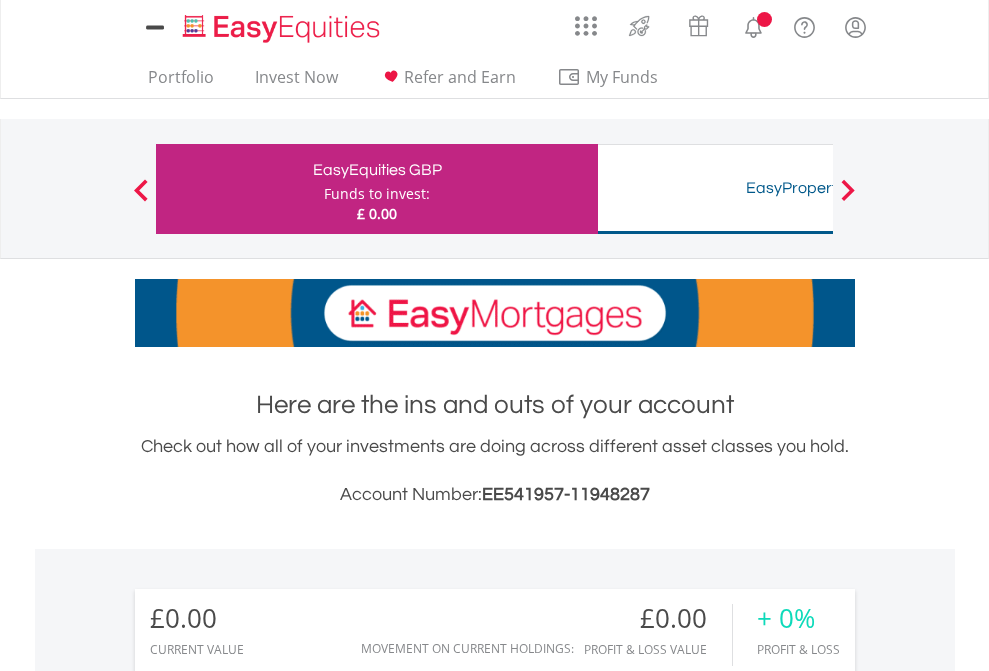 scroll, scrollTop: 0, scrollLeft: 0, axis: both 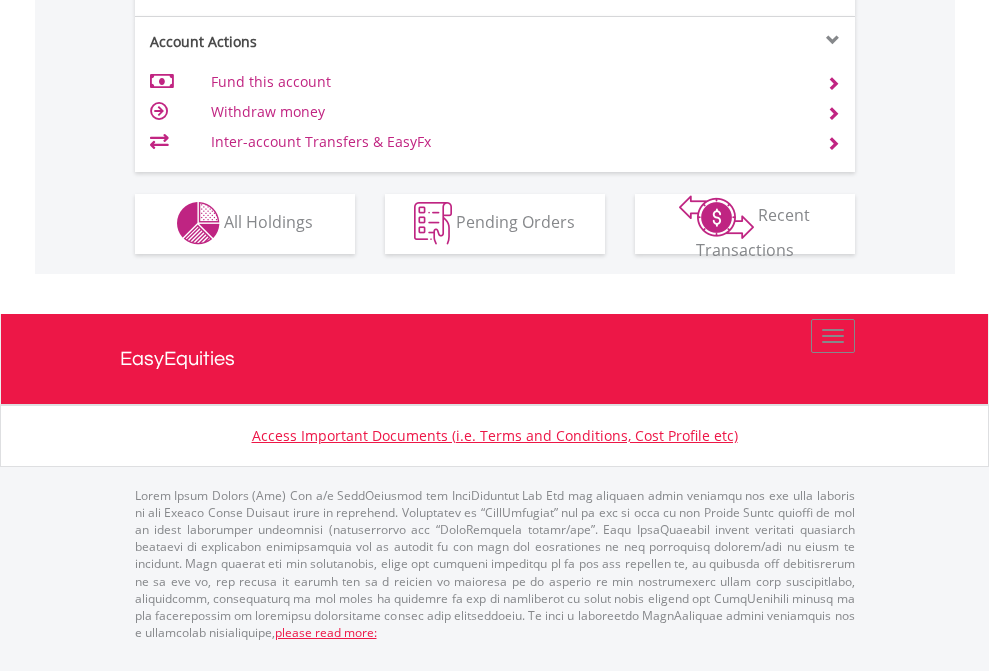 click on "Investment types" at bounding box center [706, -353] 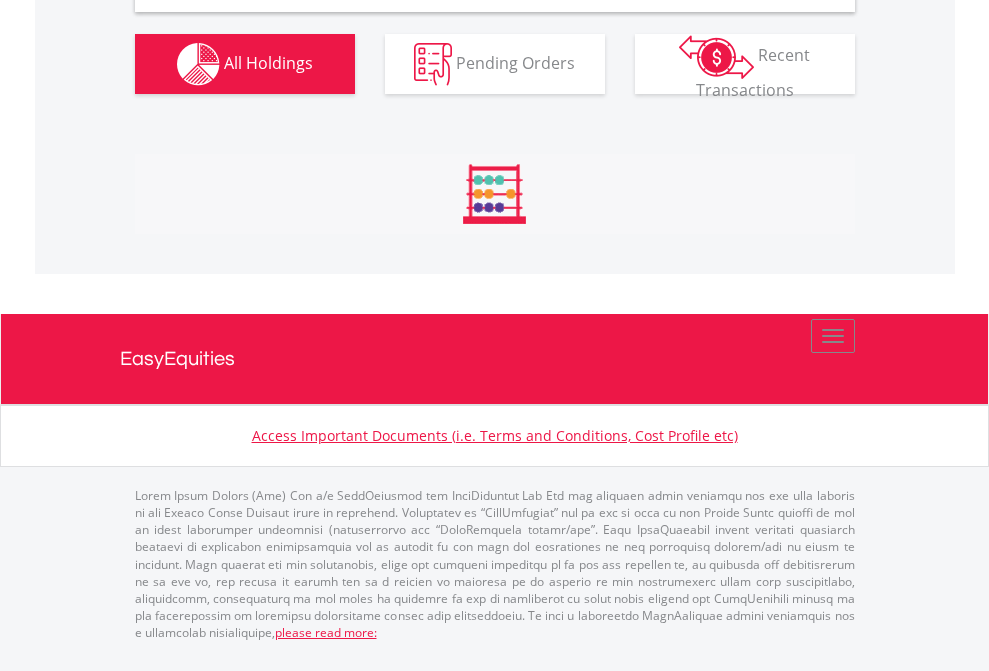 scroll, scrollTop: 1933, scrollLeft: 0, axis: vertical 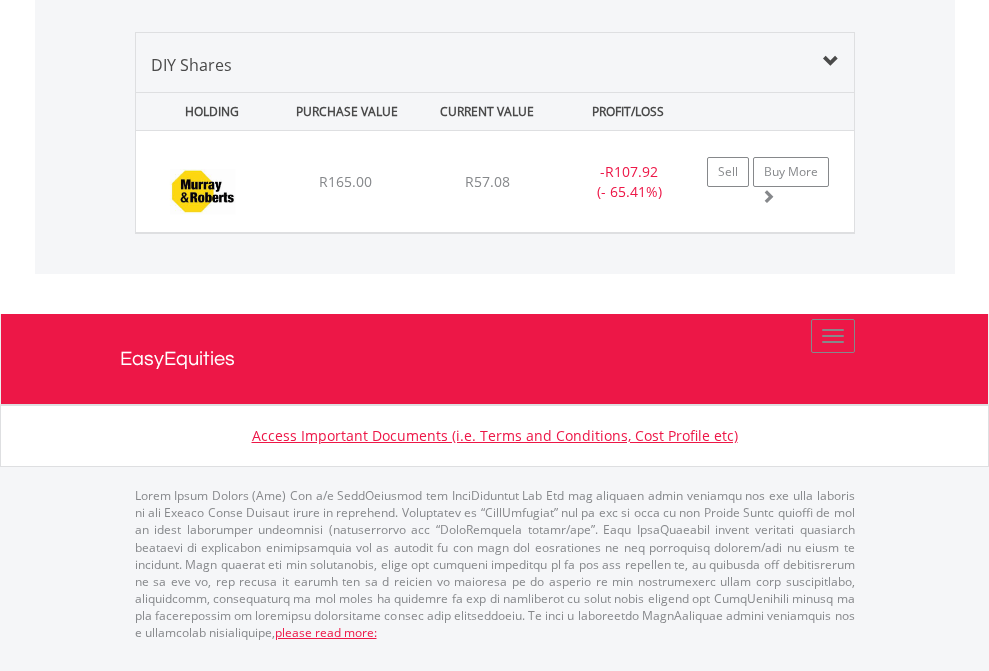click on "TFSA" at bounding box center (818, -968) 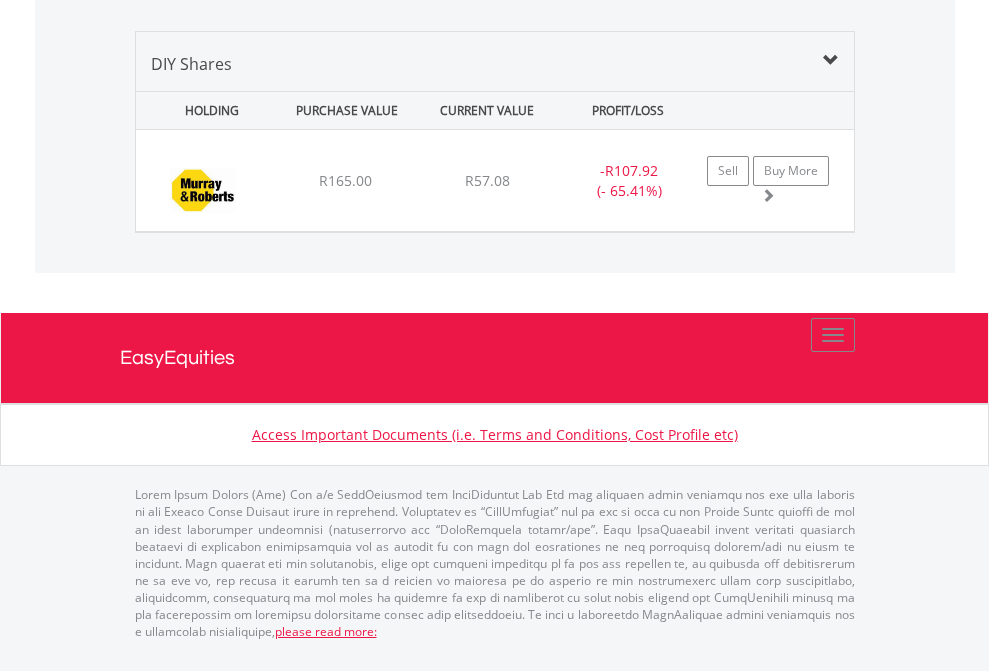 scroll, scrollTop: 144, scrollLeft: 0, axis: vertical 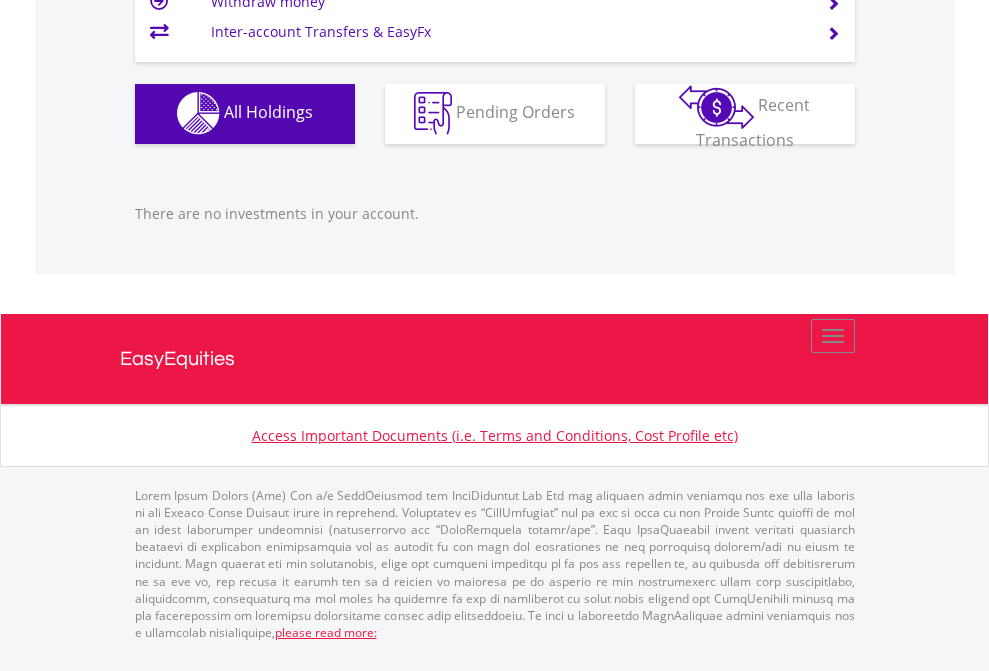 click on "EasyEquities USD" at bounding box center [818, -1142] 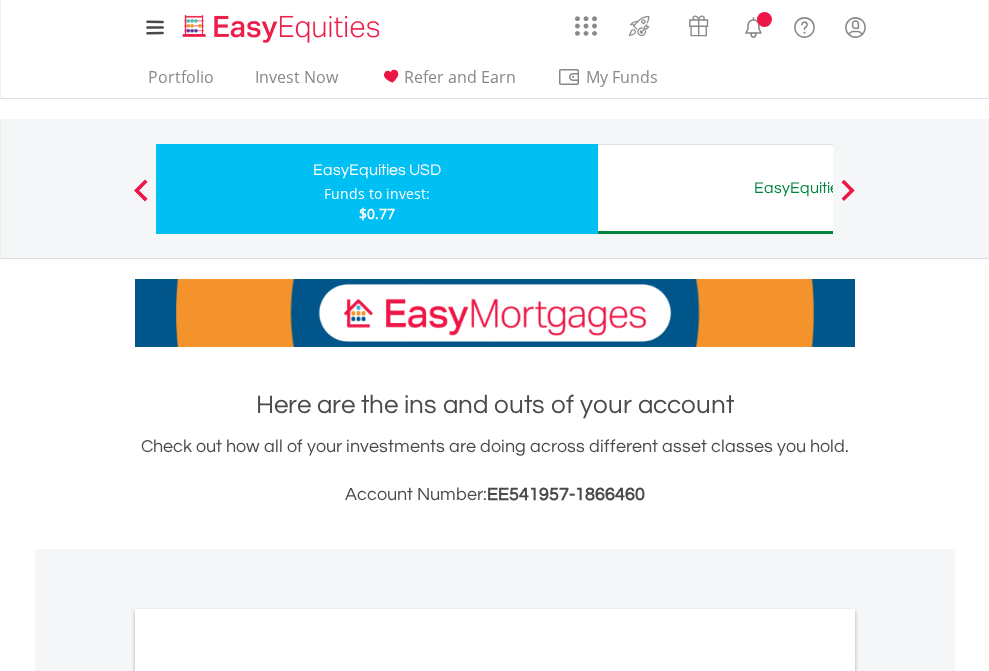 scroll, scrollTop: 1202, scrollLeft: 0, axis: vertical 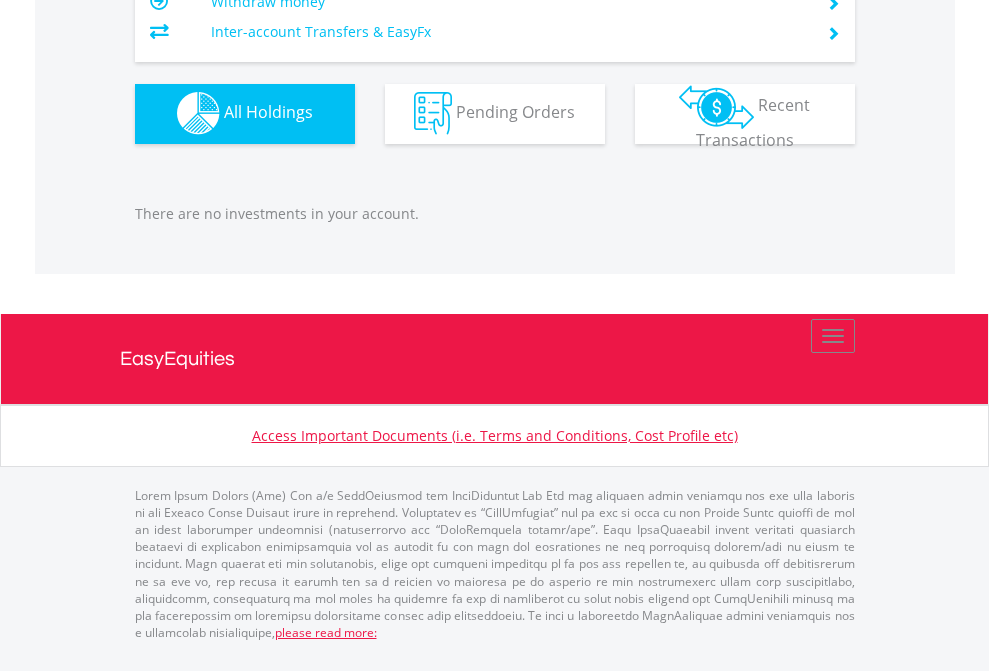 click on "EasyEquities AUD" at bounding box center (818, -1142) 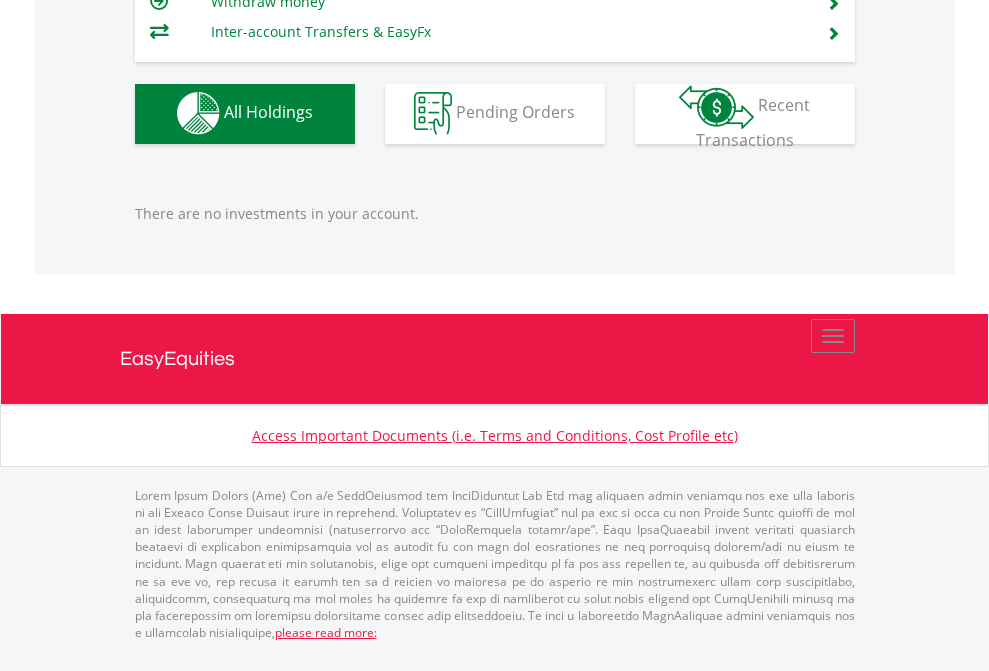 scroll, scrollTop: 1980, scrollLeft: 0, axis: vertical 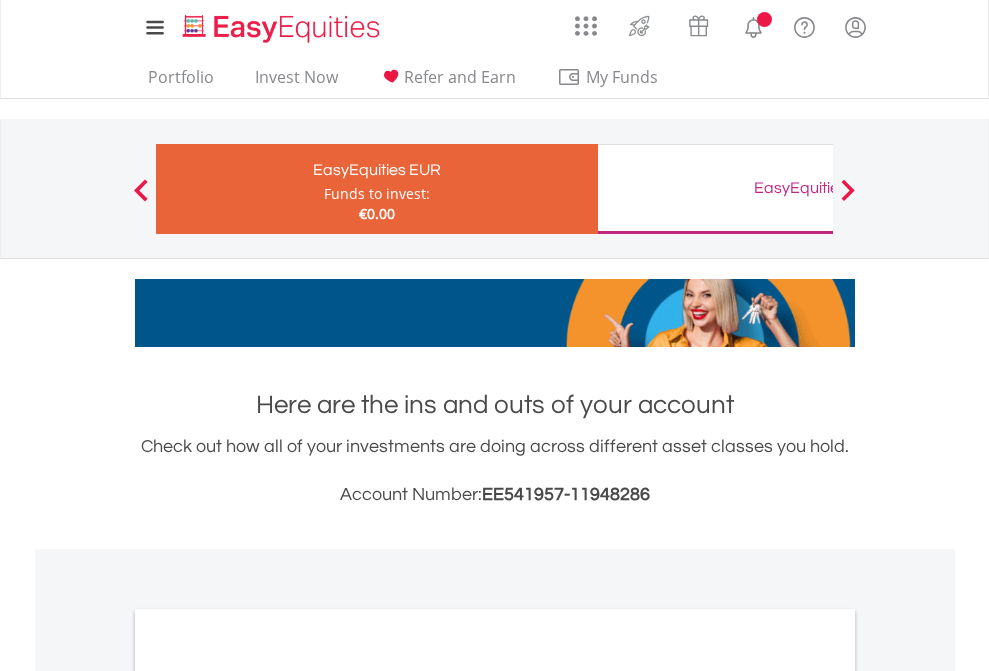 click on "All Holdings" at bounding box center [268, 1096] 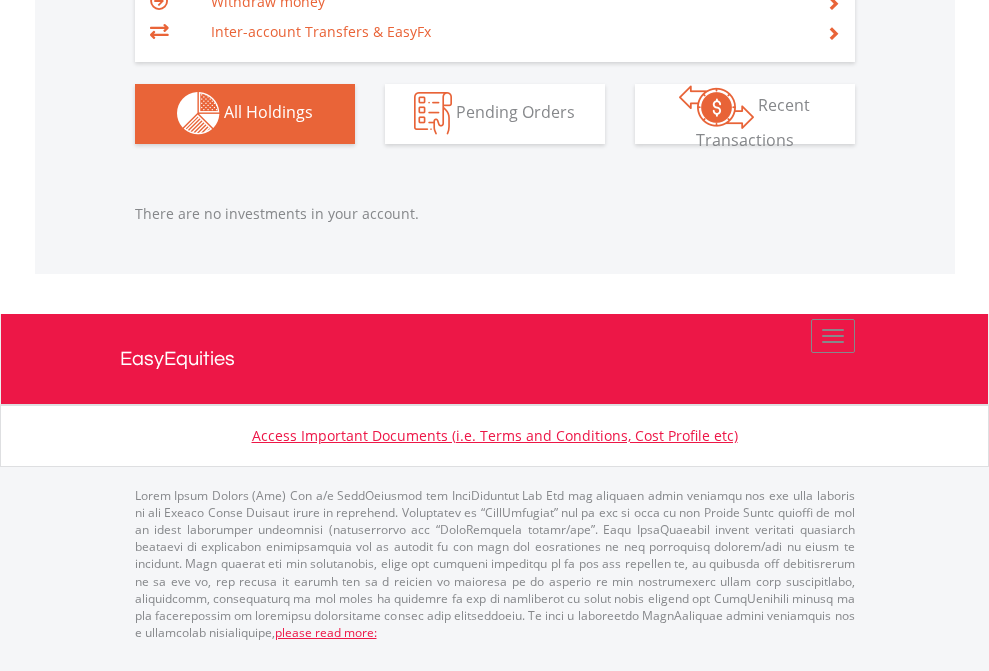 scroll, scrollTop: 1980, scrollLeft: 0, axis: vertical 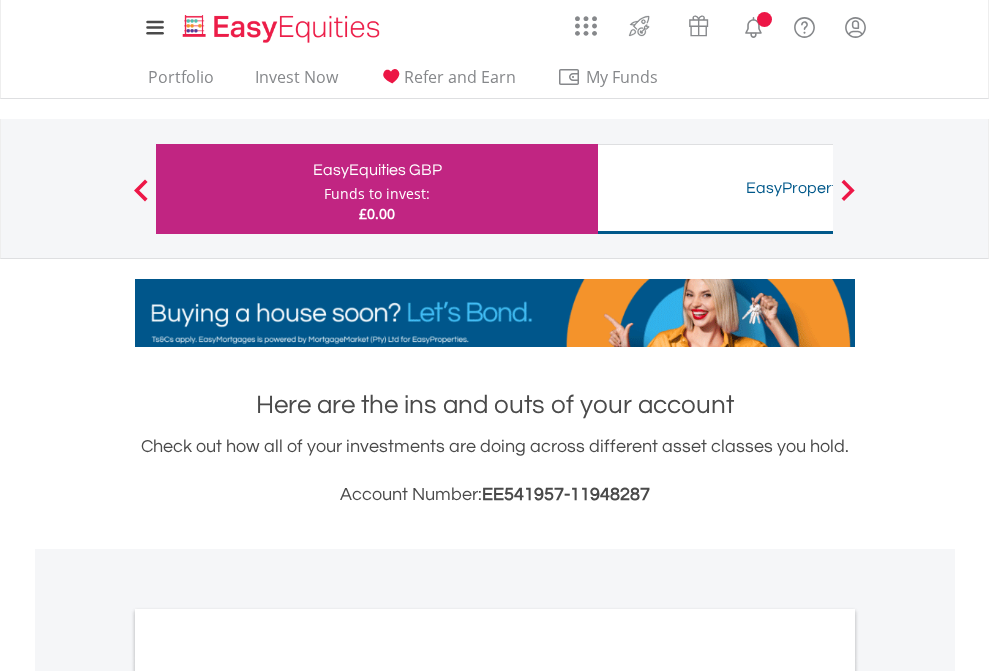 click on "All Holdings" at bounding box center (268, 1096) 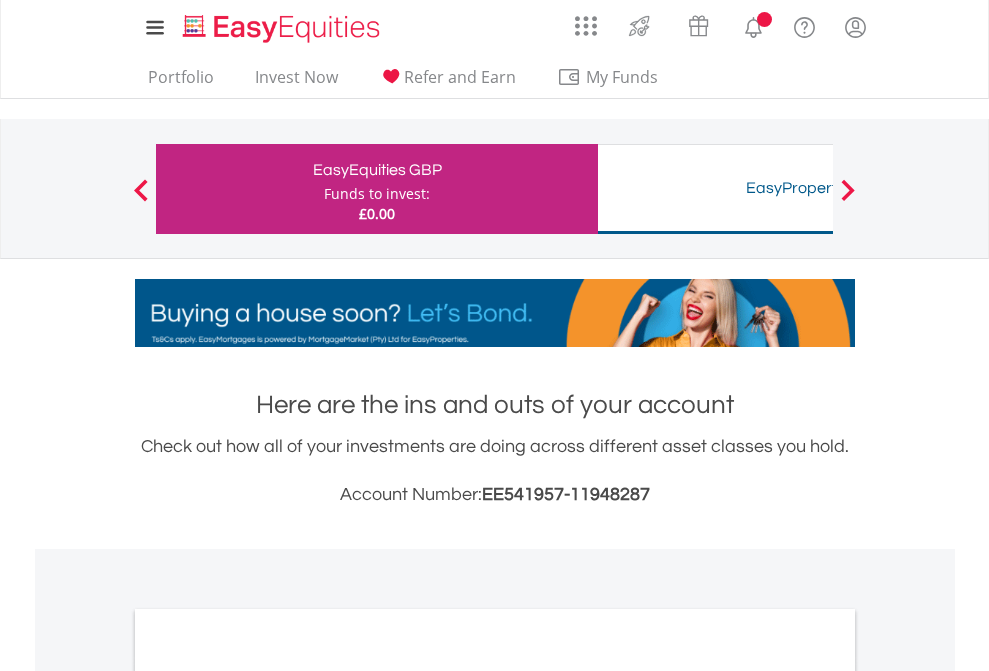 scroll, scrollTop: 1202, scrollLeft: 0, axis: vertical 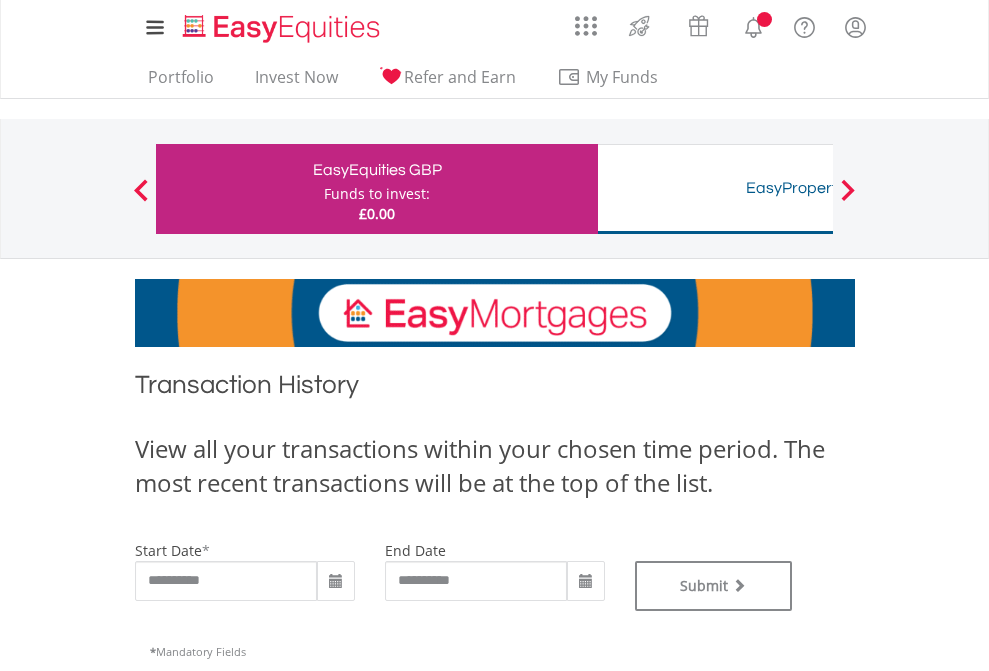 type on "**********" 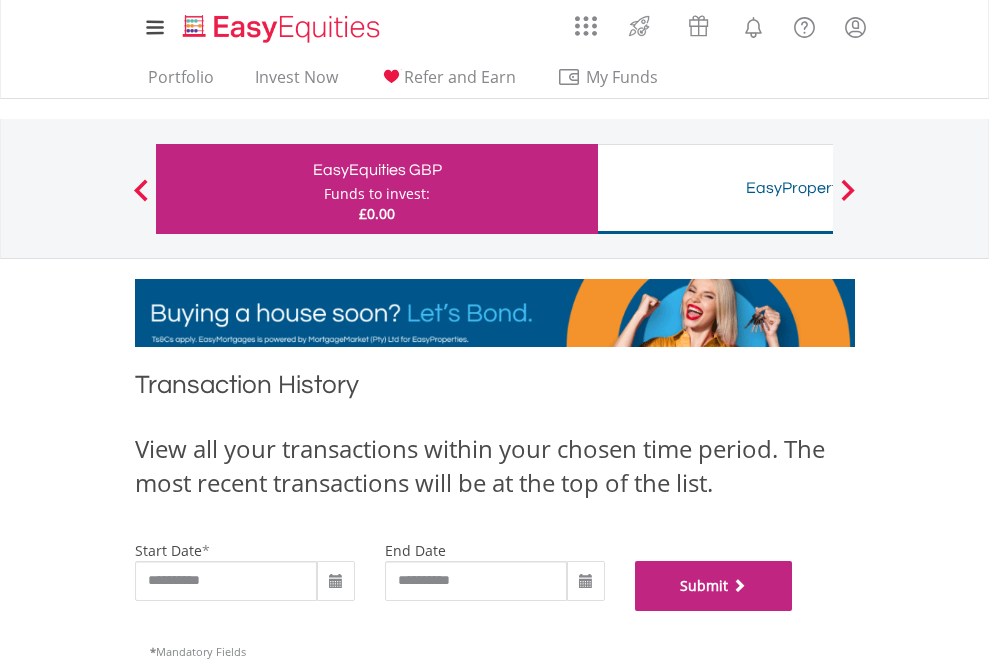 click on "Submit" at bounding box center [714, 586] 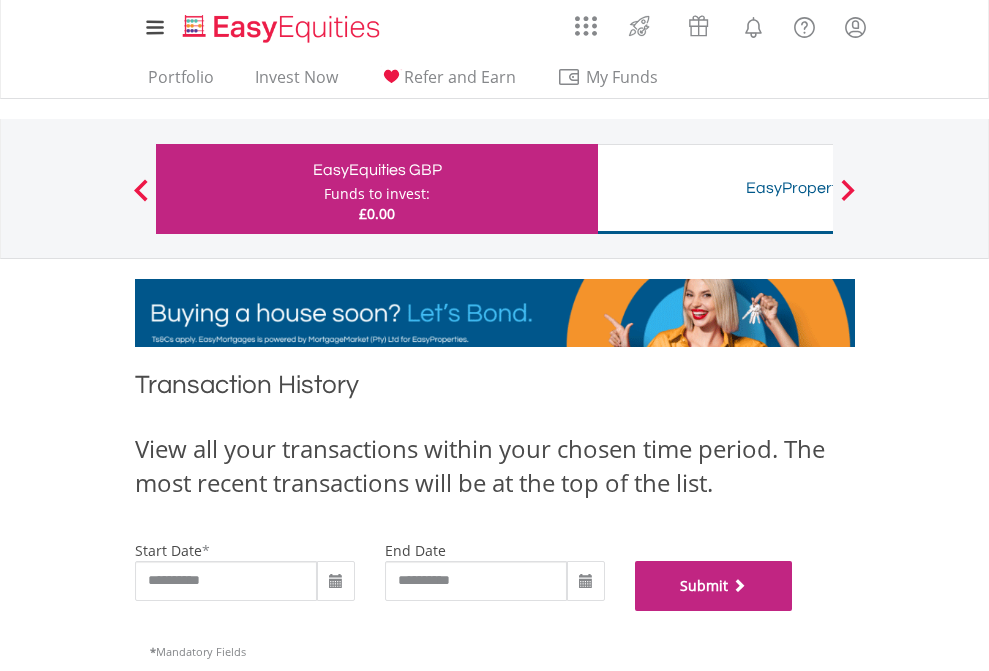 scroll, scrollTop: 811, scrollLeft: 0, axis: vertical 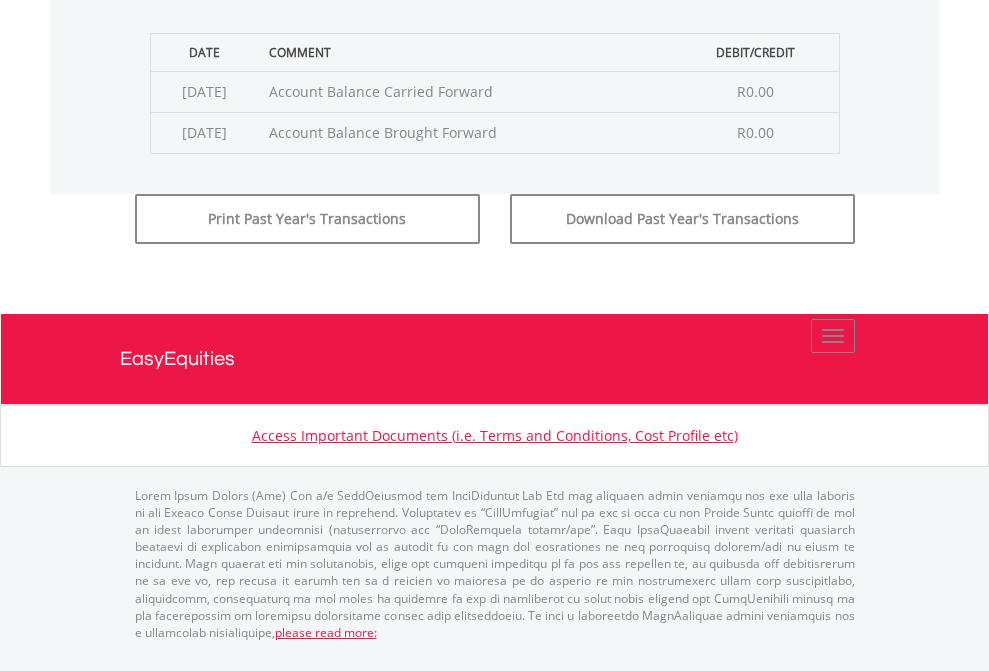 click on "Submit" at bounding box center (714, -183) 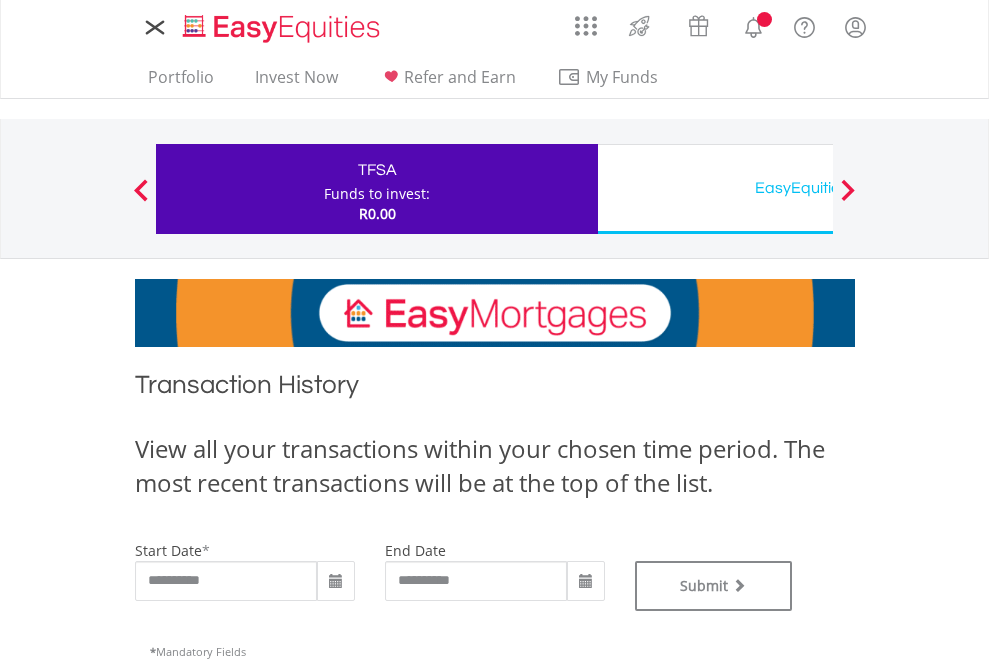 scroll, scrollTop: 0, scrollLeft: 0, axis: both 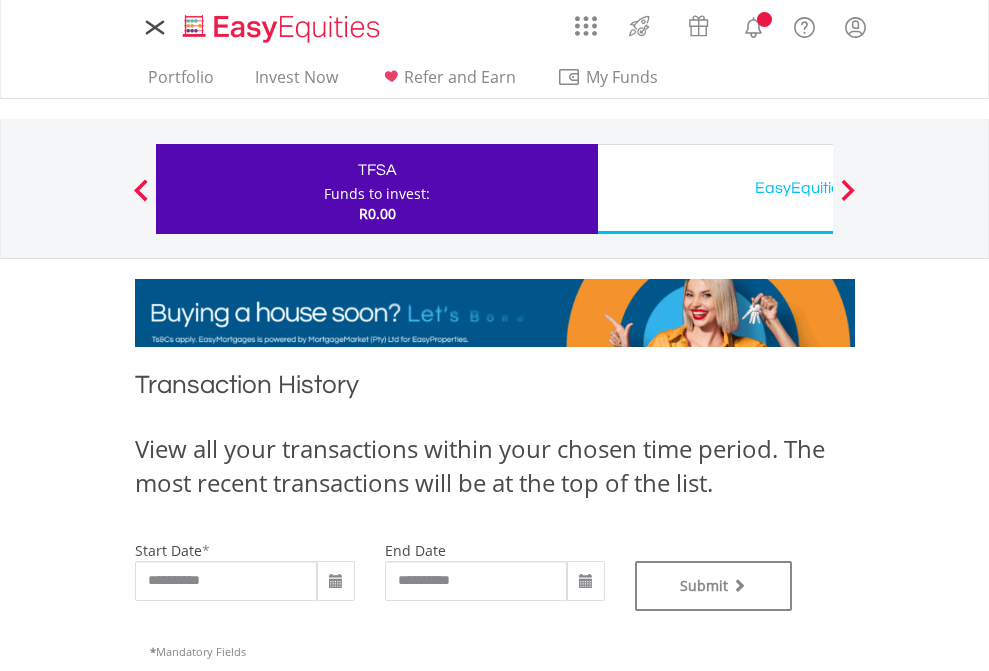 click on "EasyEquities USD" at bounding box center (818, 188) 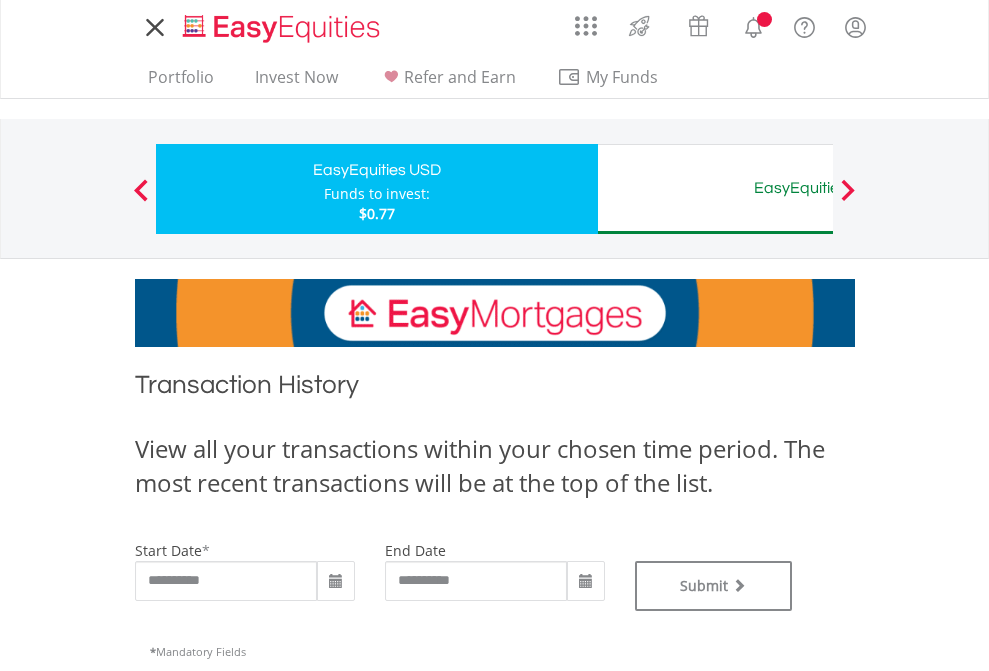 scroll, scrollTop: 0, scrollLeft: 0, axis: both 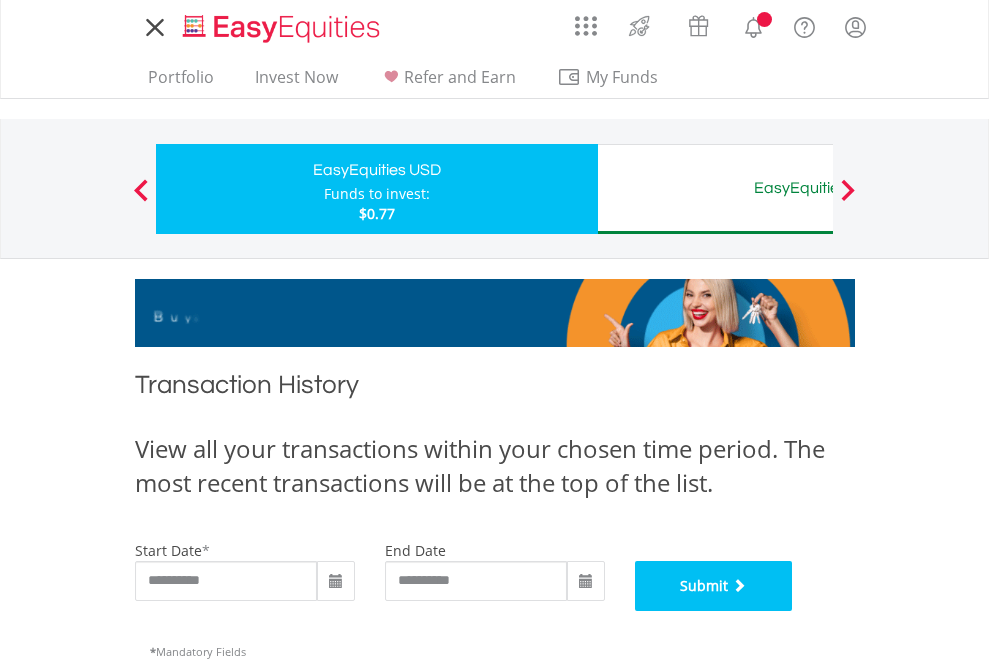 click on "Submit" at bounding box center (714, 586) 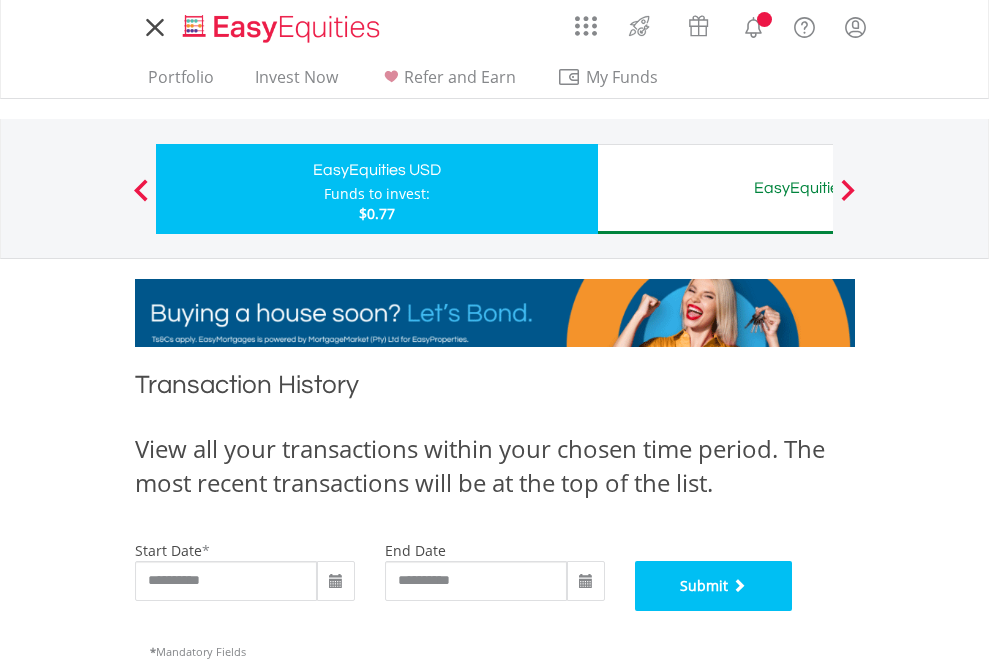 scroll, scrollTop: 811, scrollLeft: 0, axis: vertical 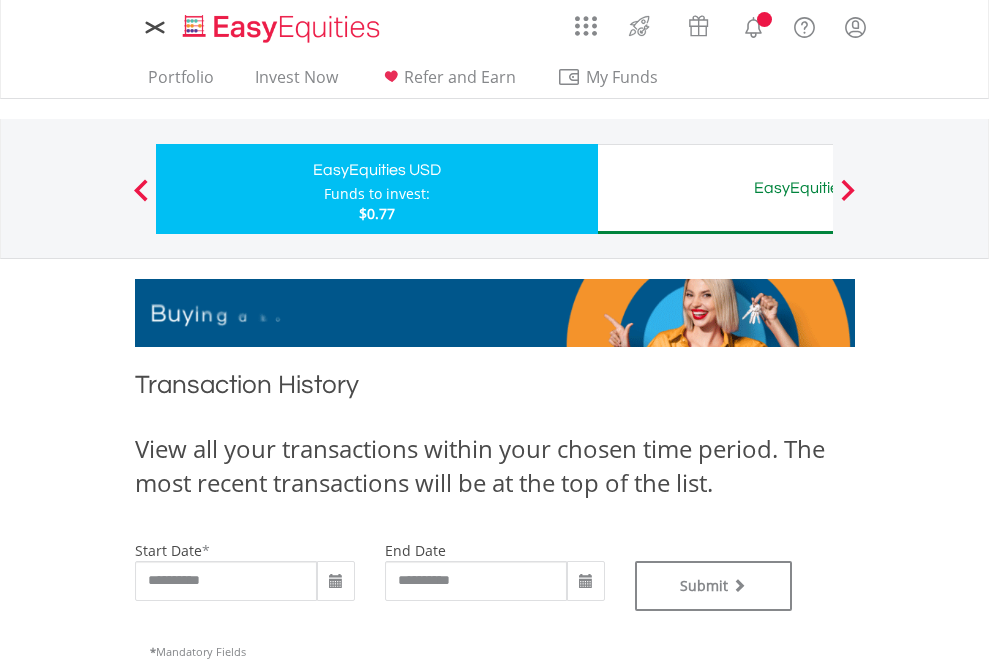 click on "EasyEquities AUD" at bounding box center [818, 188] 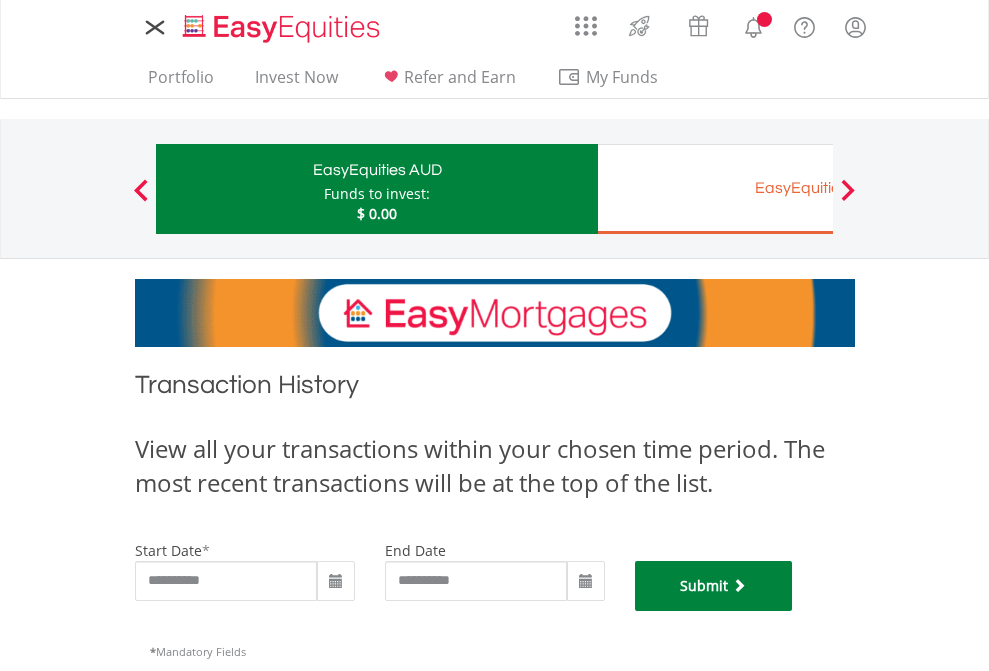 click on "Submit" at bounding box center [714, 586] 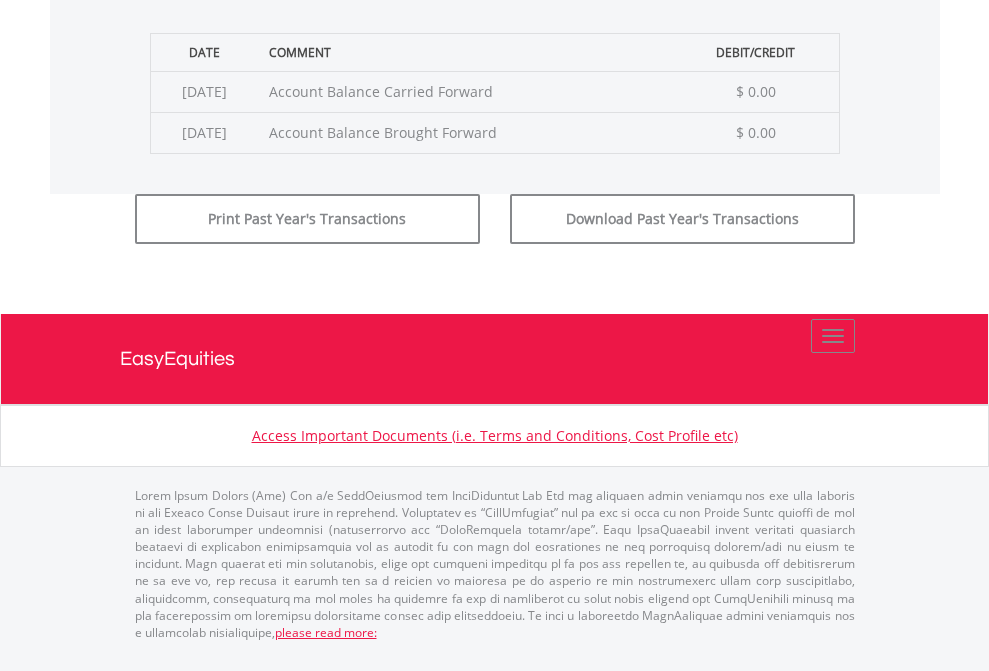scroll, scrollTop: 811, scrollLeft: 0, axis: vertical 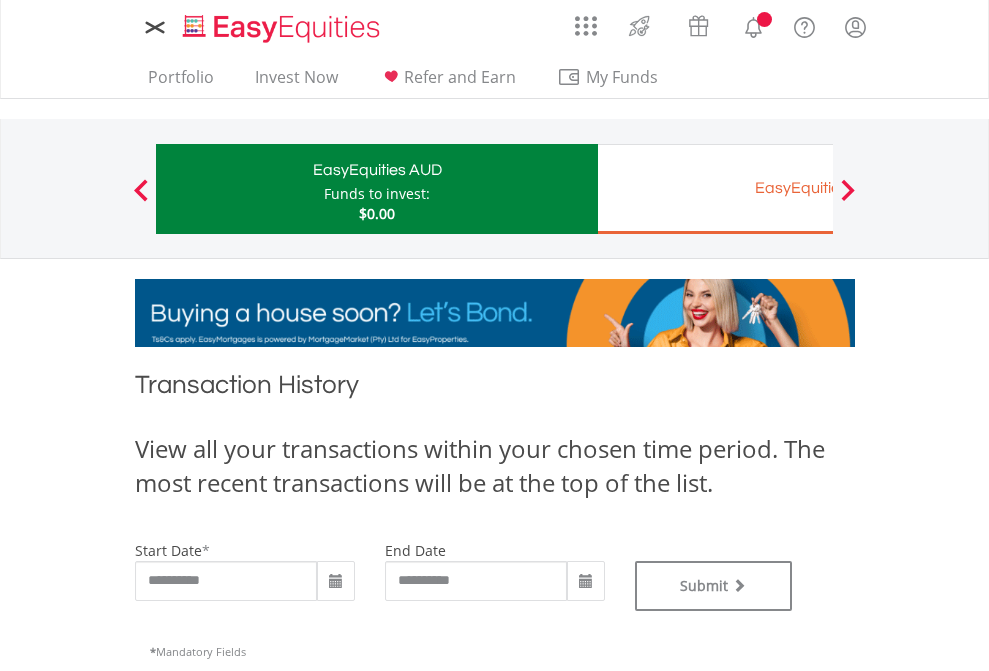 click on "EasyEquities EUR" at bounding box center [818, 188] 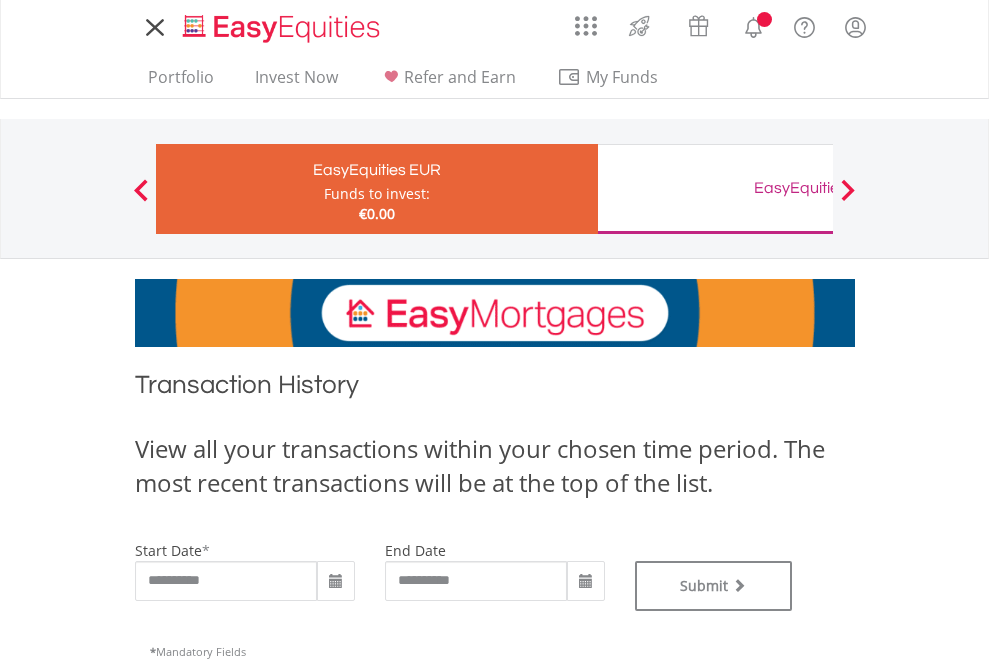 scroll, scrollTop: 0, scrollLeft: 0, axis: both 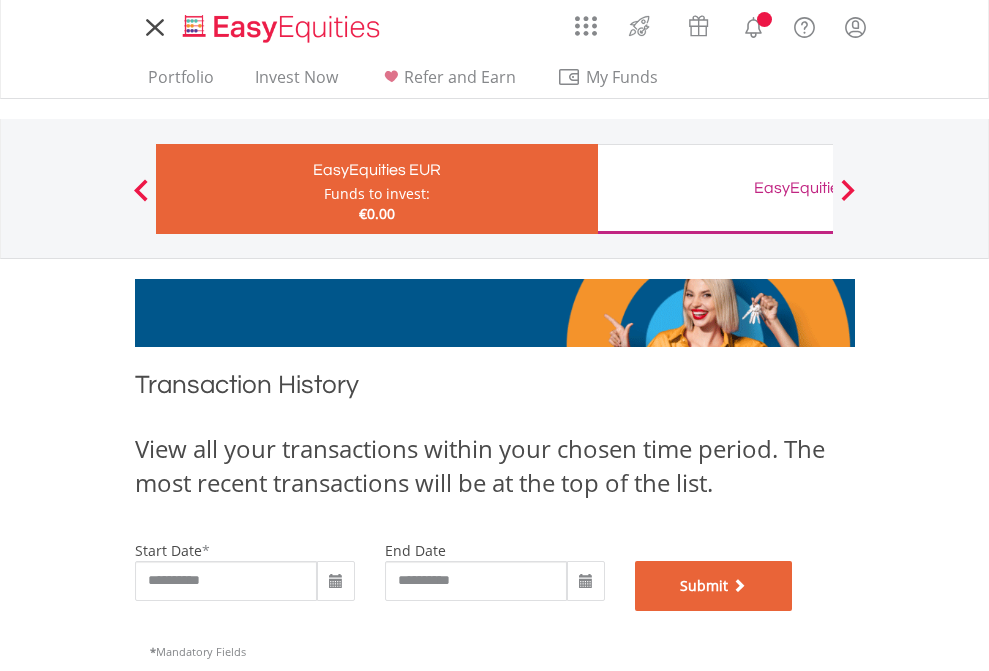 click on "Submit" at bounding box center [714, 586] 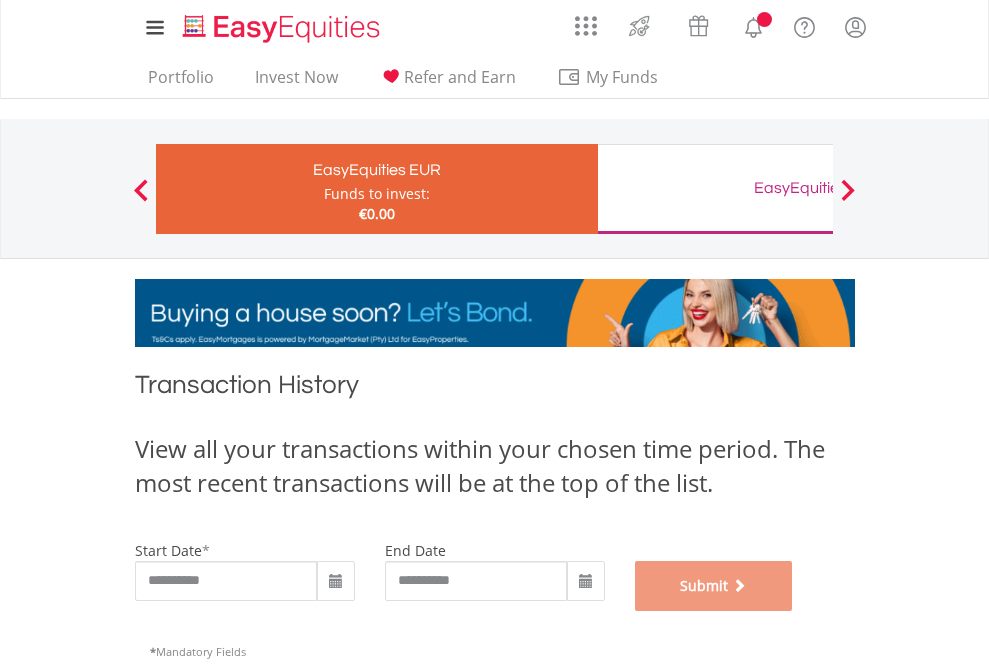 scroll, scrollTop: 811, scrollLeft: 0, axis: vertical 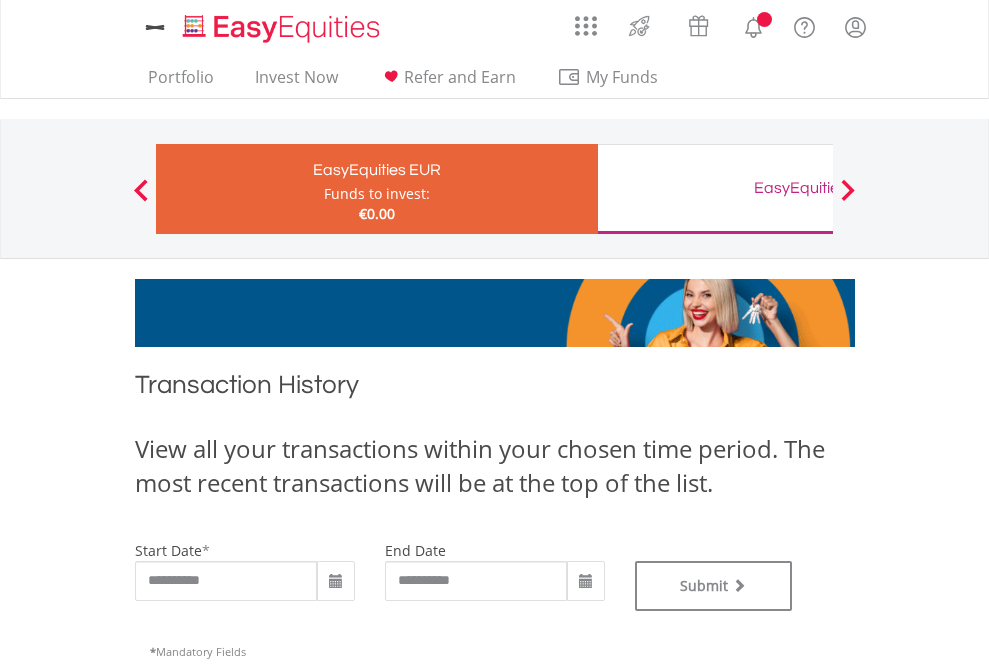 click on "EasyEquities GBP" at bounding box center [818, 188] 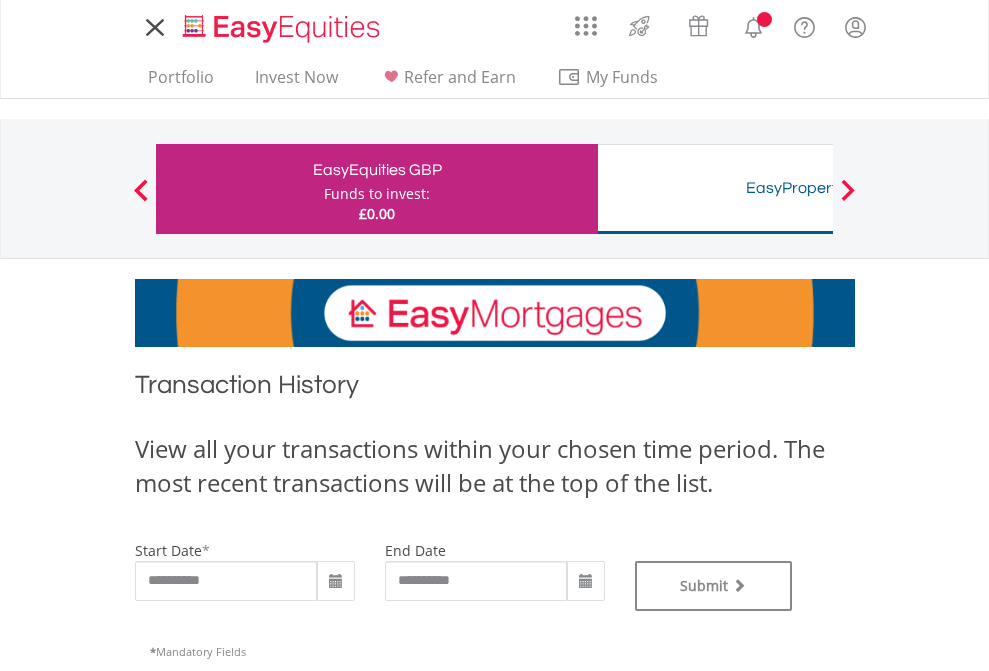 scroll, scrollTop: 0, scrollLeft: 0, axis: both 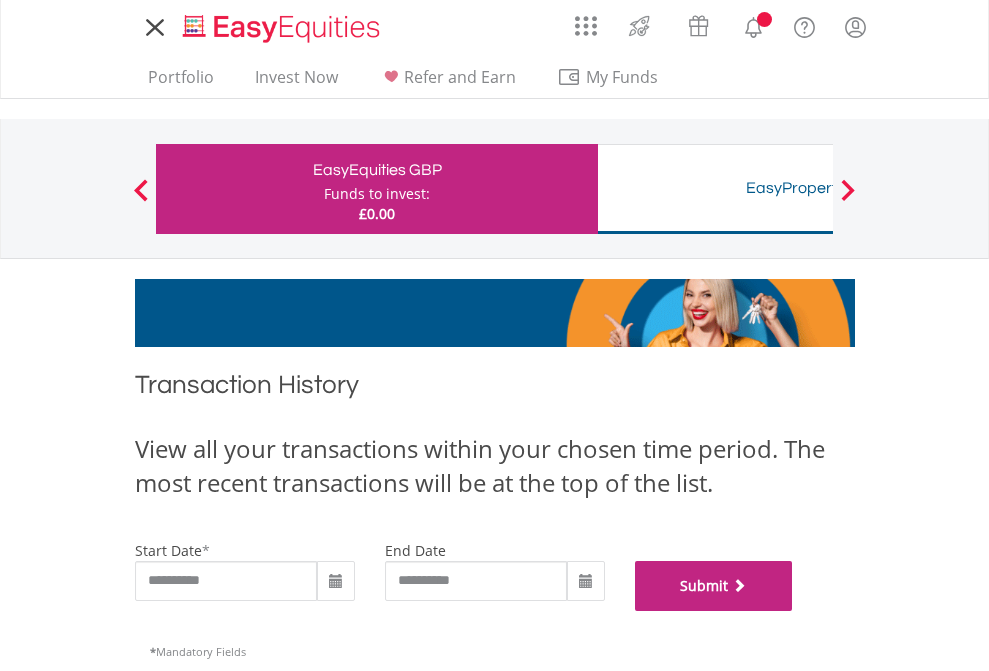 click on "Submit" at bounding box center [714, 586] 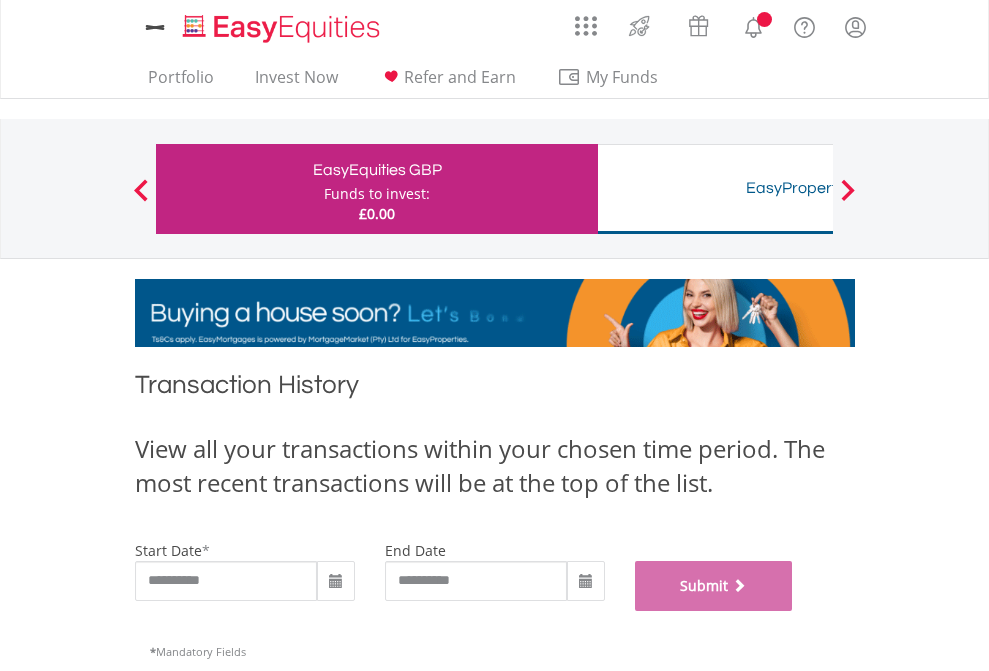 scroll, scrollTop: 811, scrollLeft: 0, axis: vertical 